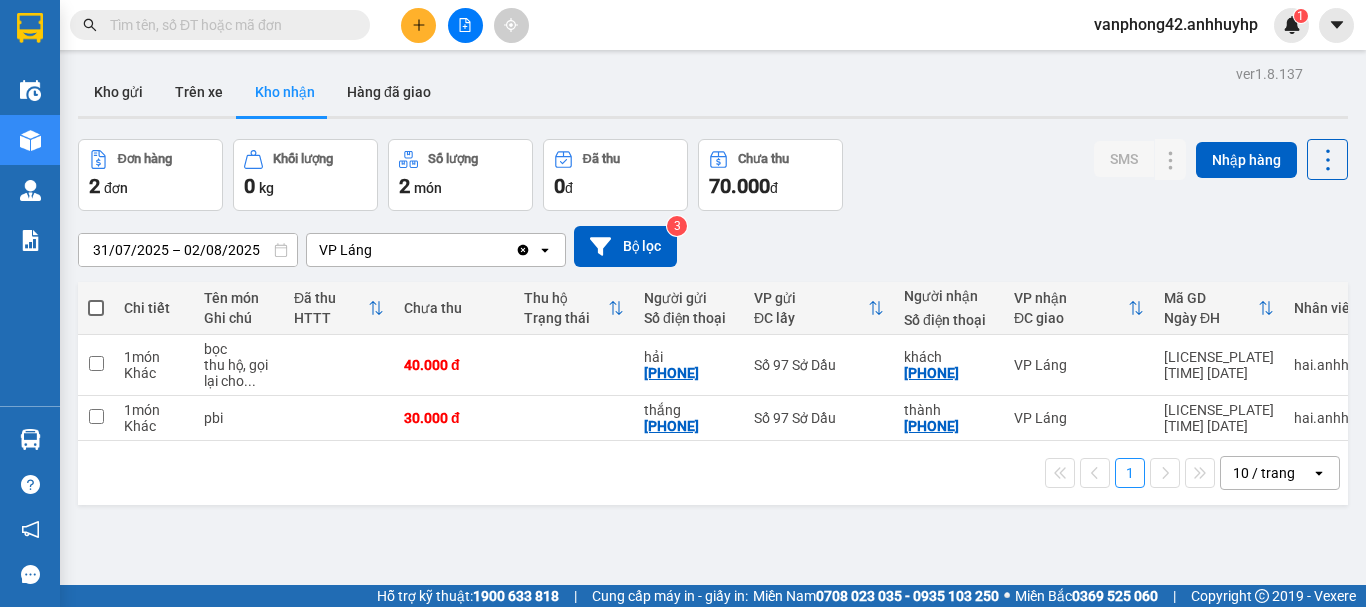 scroll, scrollTop: 0, scrollLeft: 0, axis: both 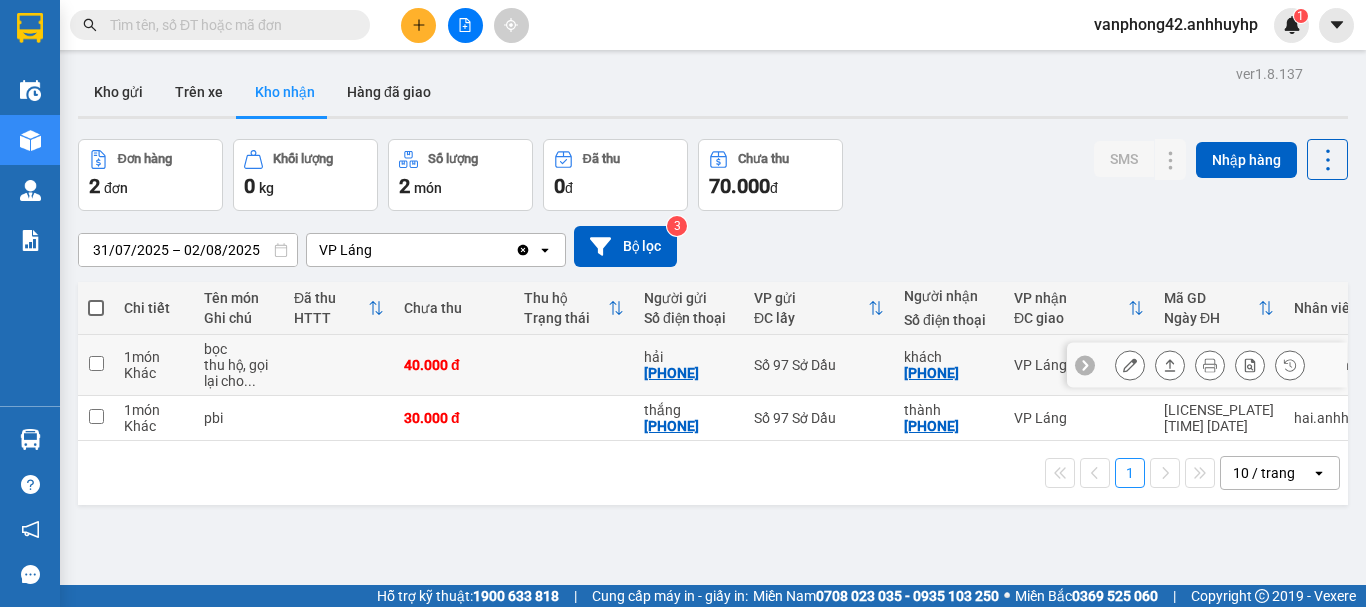 click on "bọc thu hộ, gọi lại cho ..." at bounding box center [239, 365] 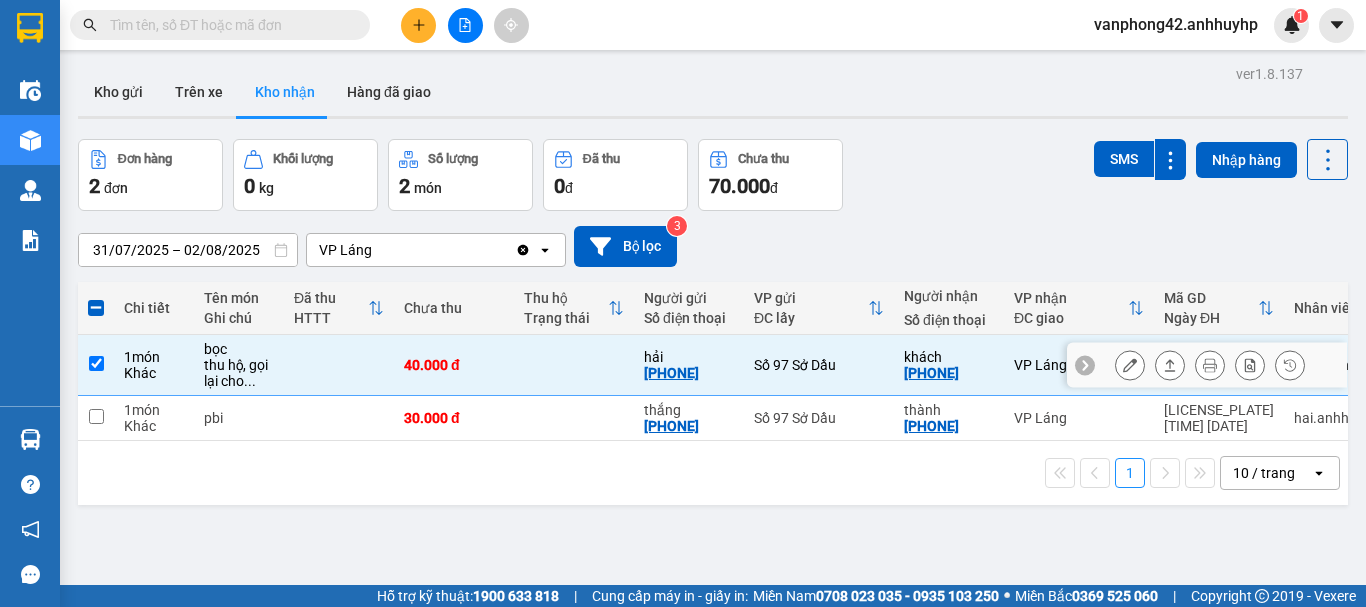 click on "bọc thu hộ, gọi lại cho ..." at bounding box center [239, 365] 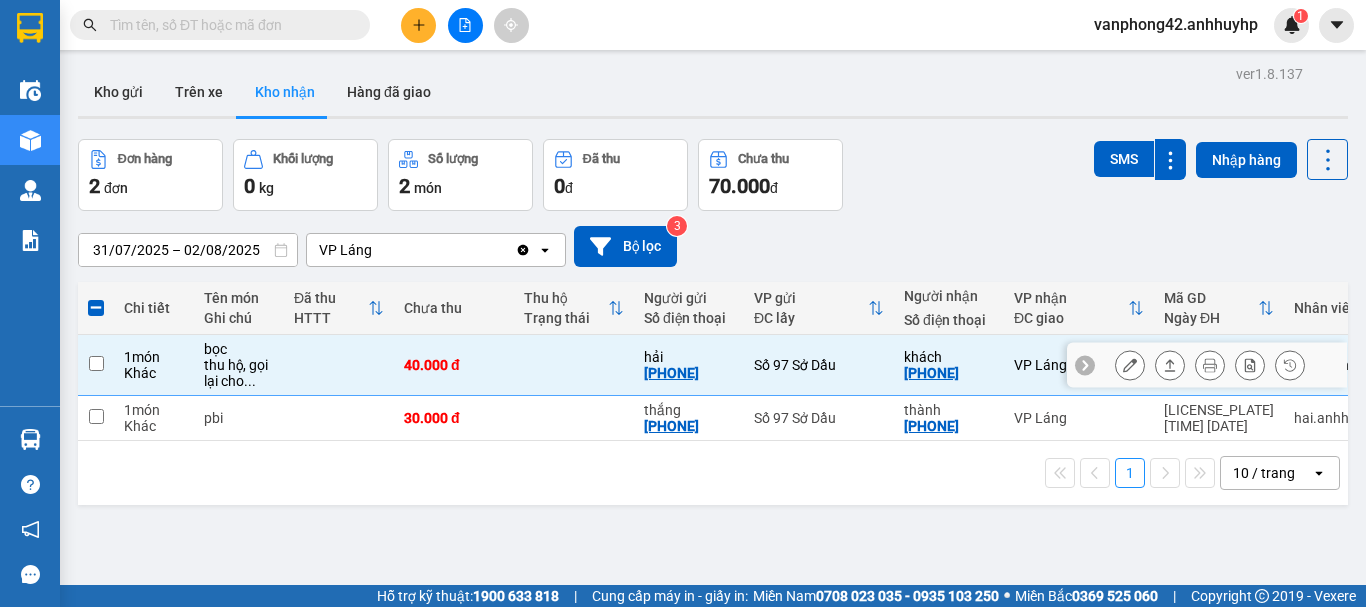 checkbox on "false" 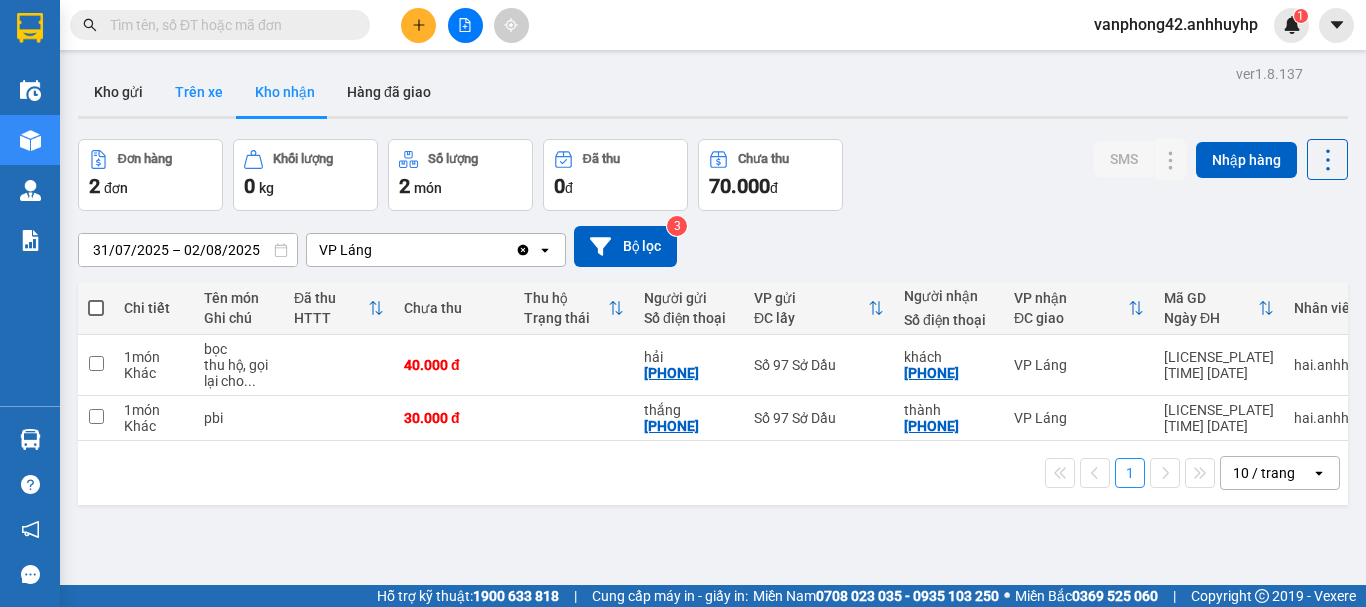 click on "Trên xe" at bounding box center [199, 92] 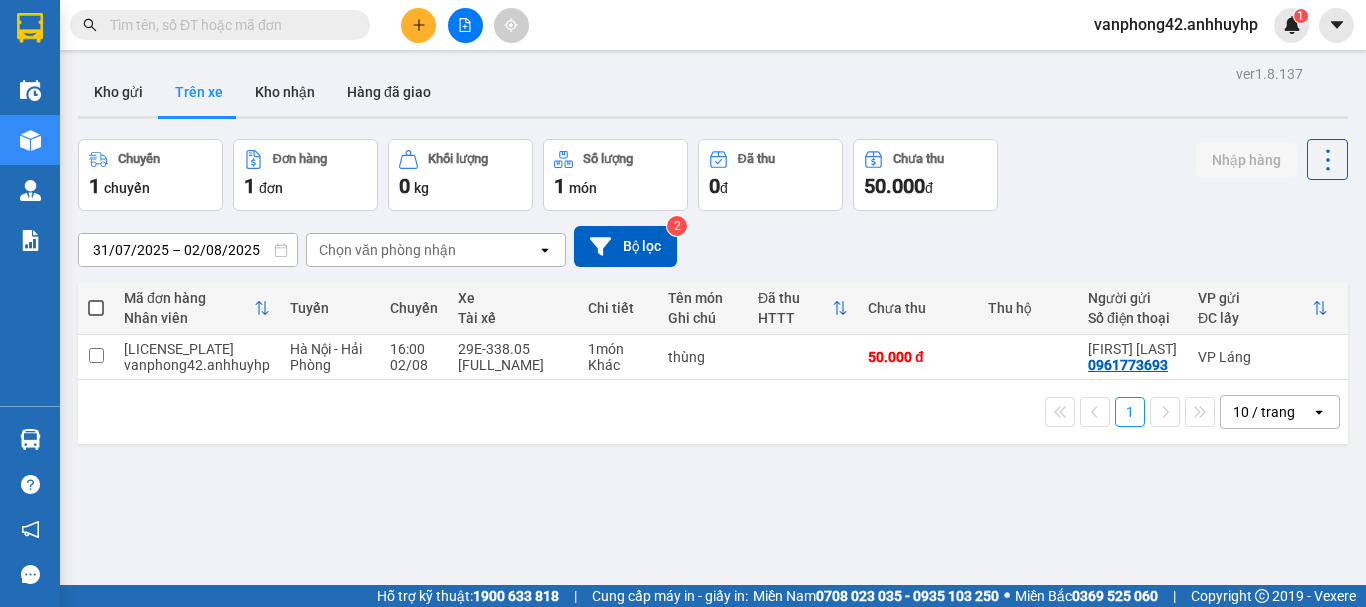 click 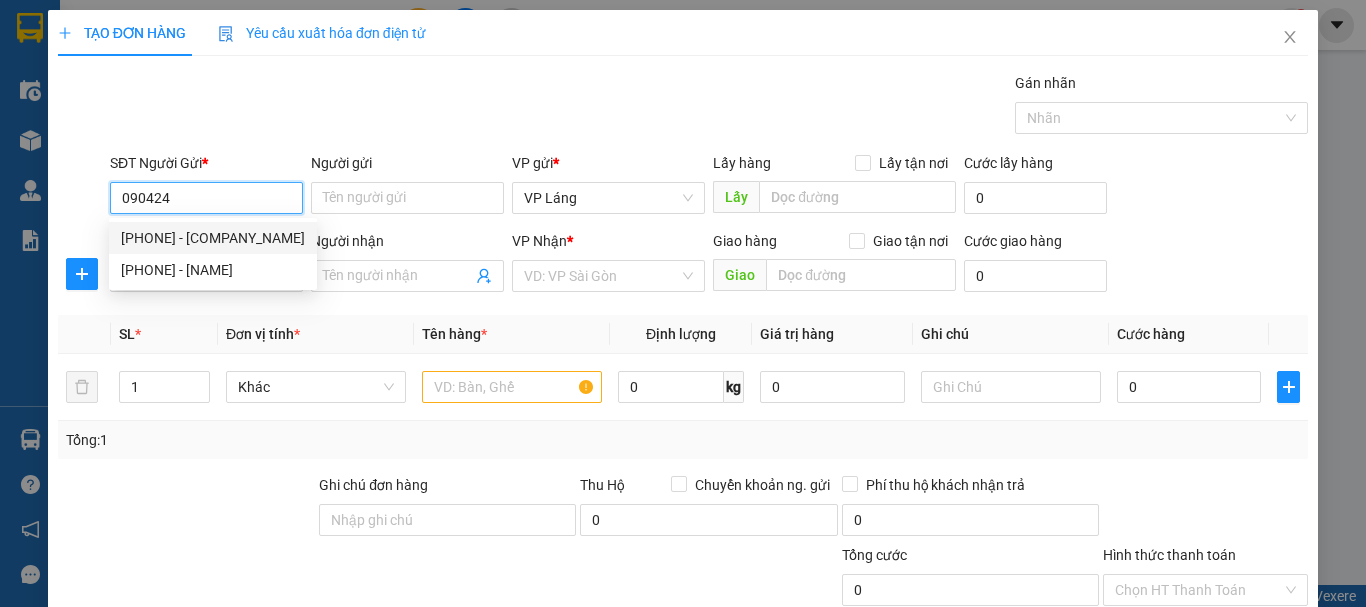 click on "[PHONE] - [COMPANY_NAME]" at bounding box center [213, 238] 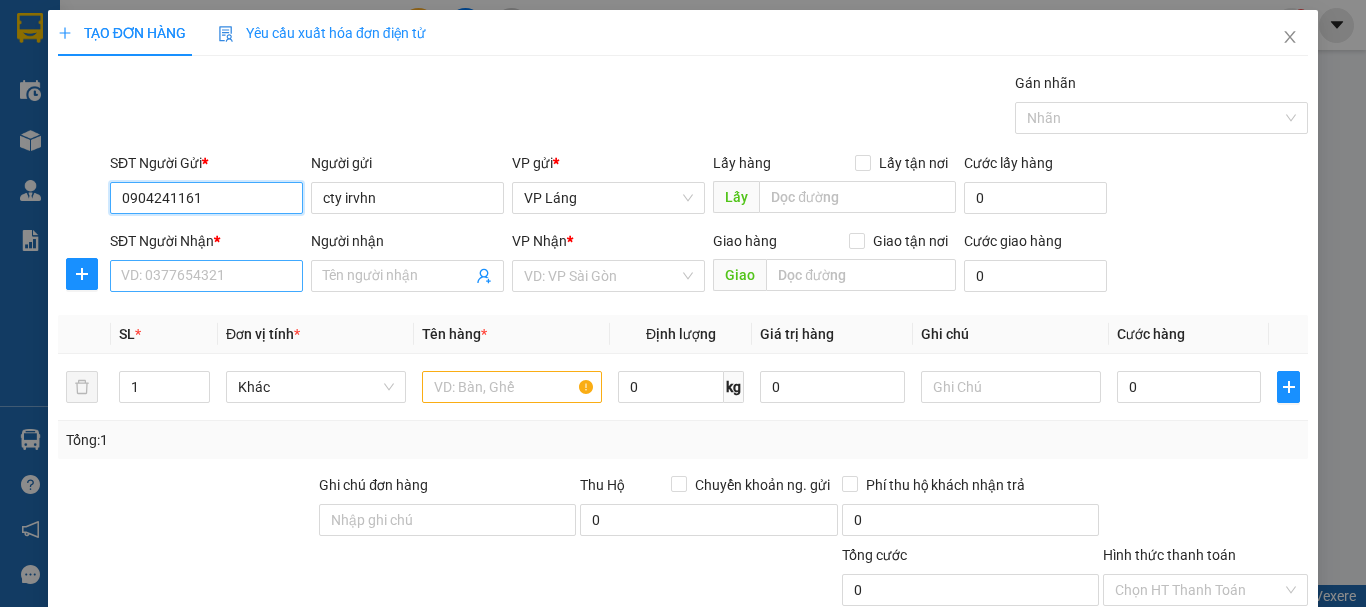 type on "0904241161" 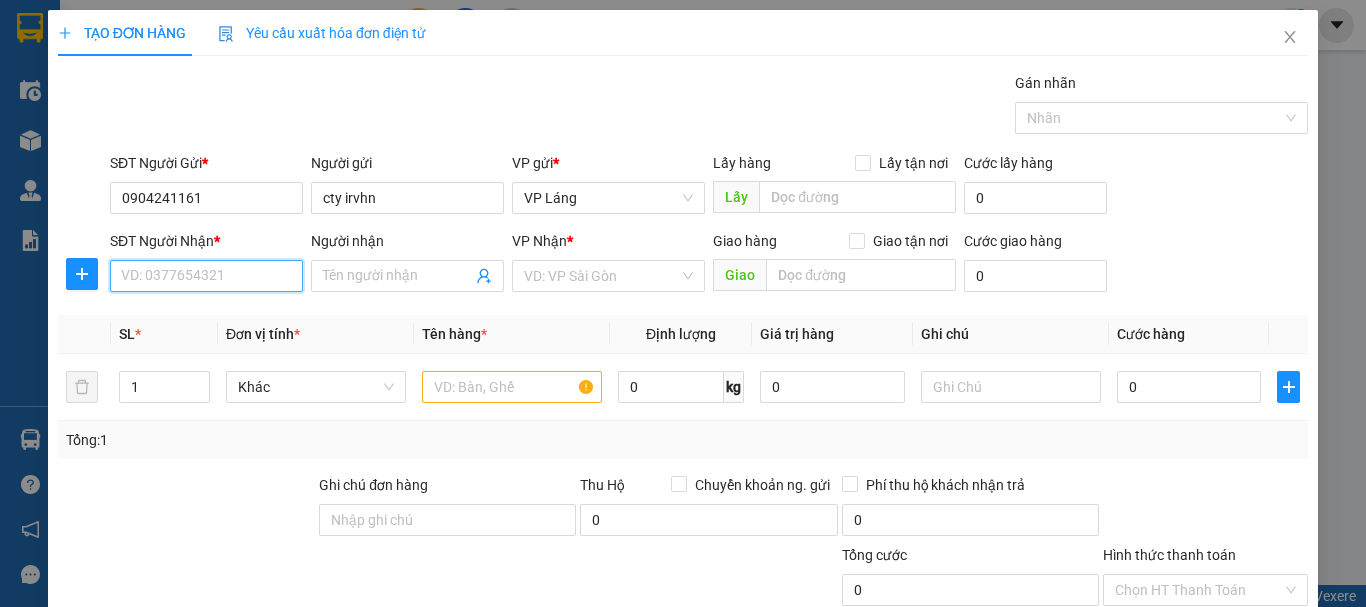 click on "SĐT Người Nhận  *" at bounding box center [206, 276] 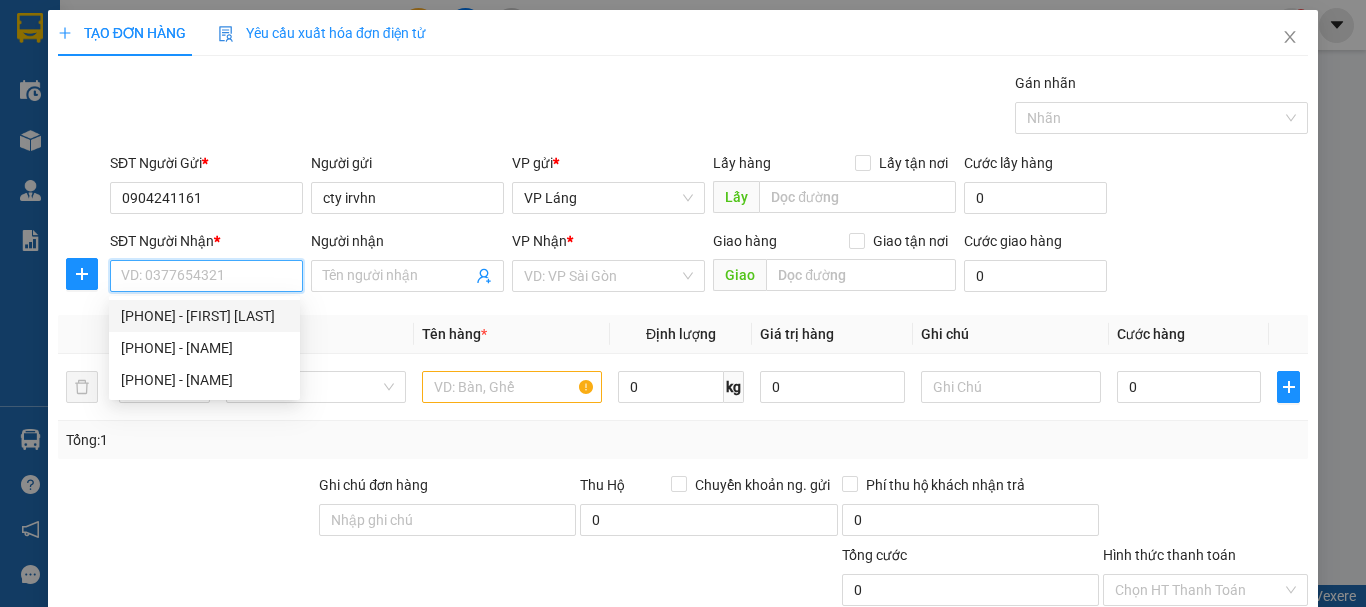 click on "[PHONE] - [FIRST] [LAST]" at bounding box center [204, 316] 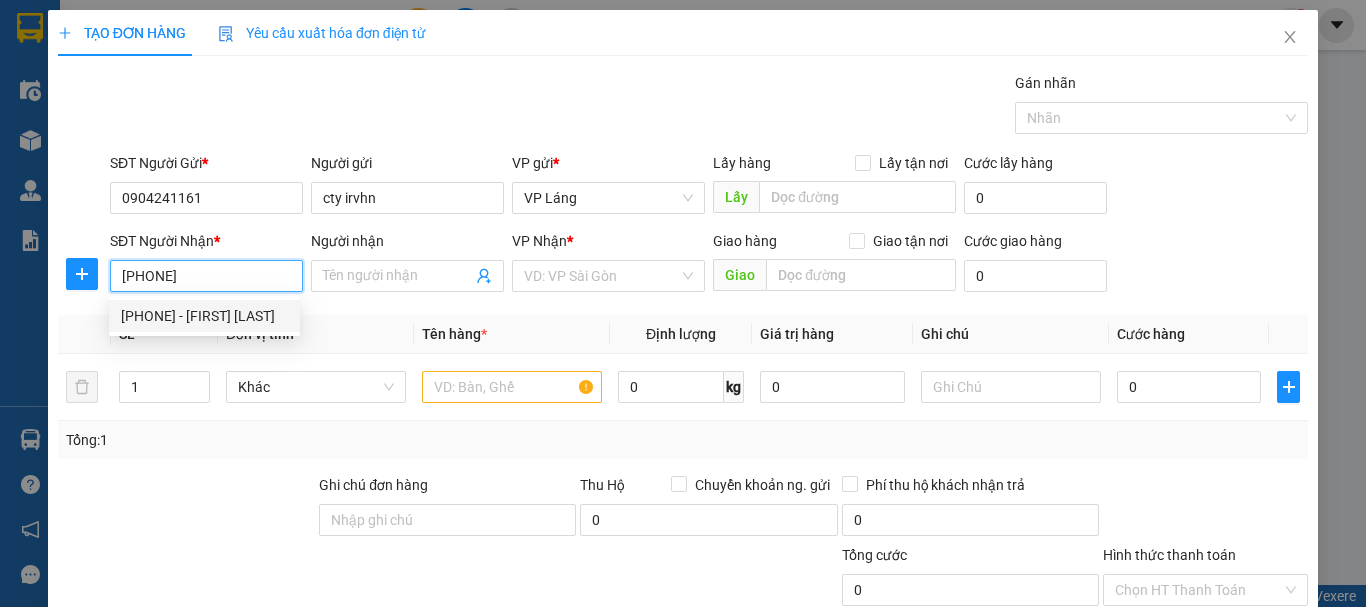 type on "[FIRST] [LAST]" 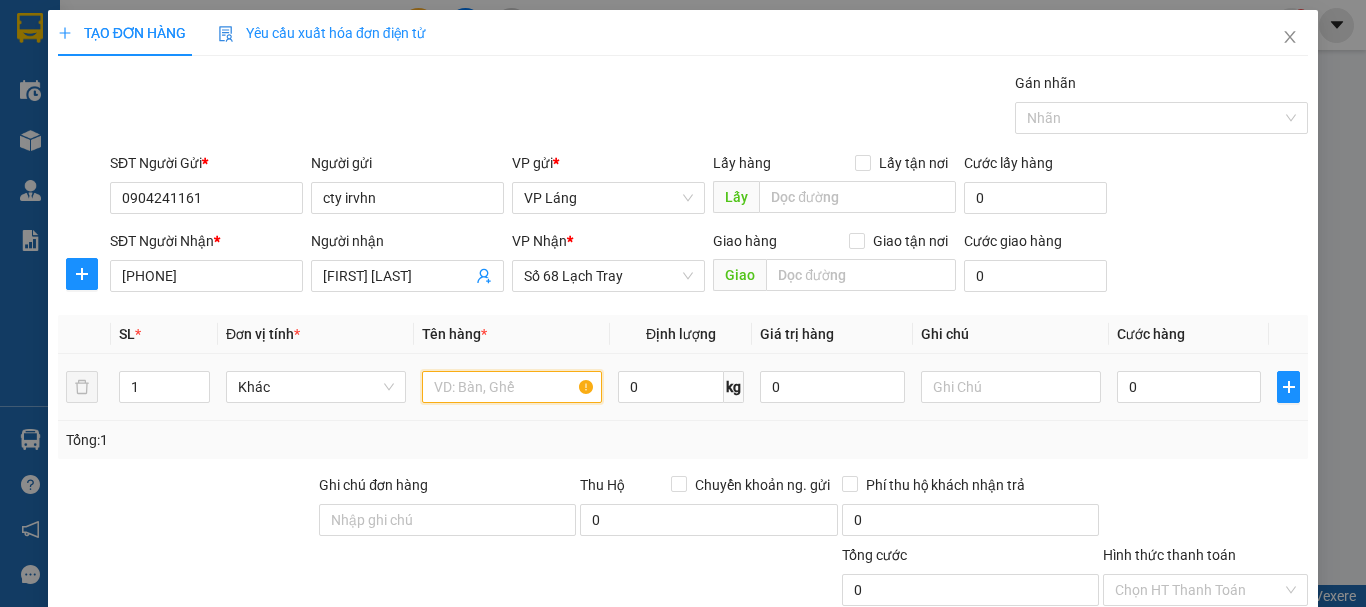 click at bounding box center (512, 387) 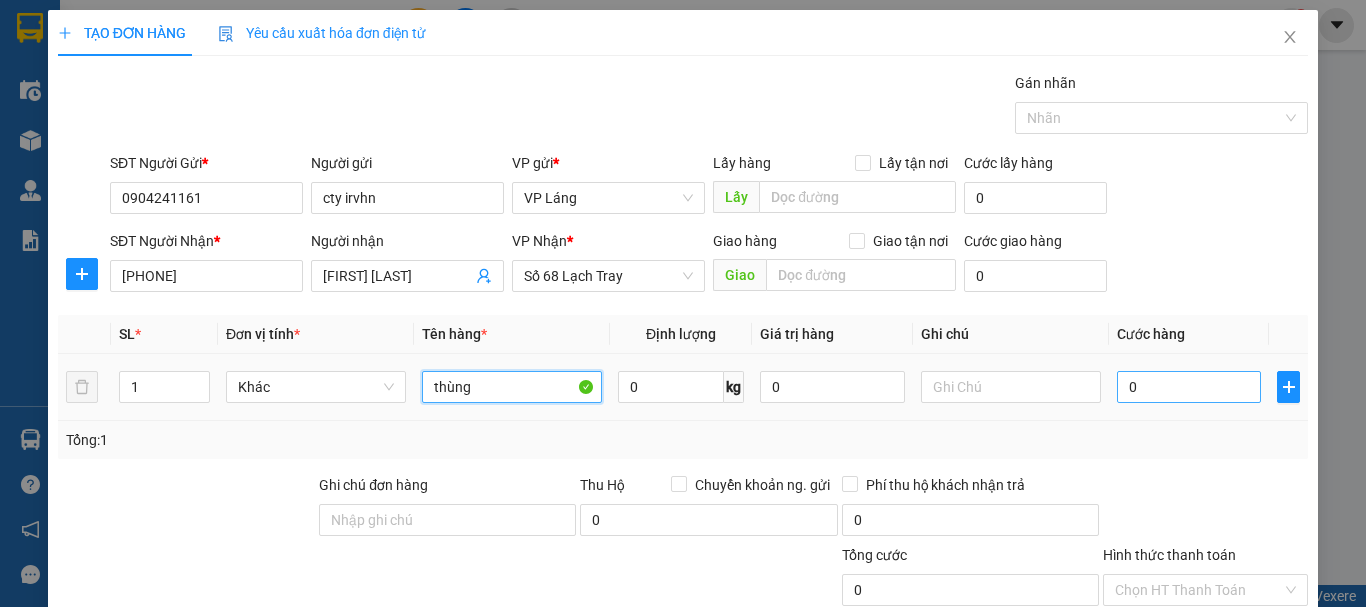 type on "thùng" 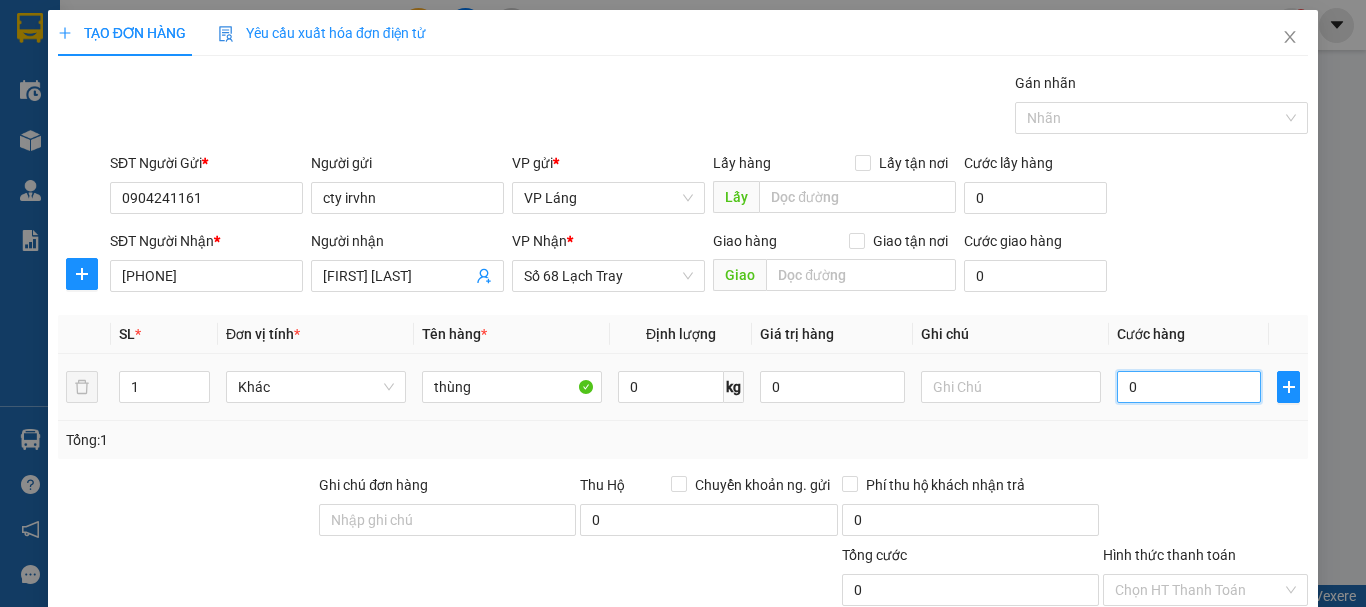 click on "0" at bounding box center (1189, 387) 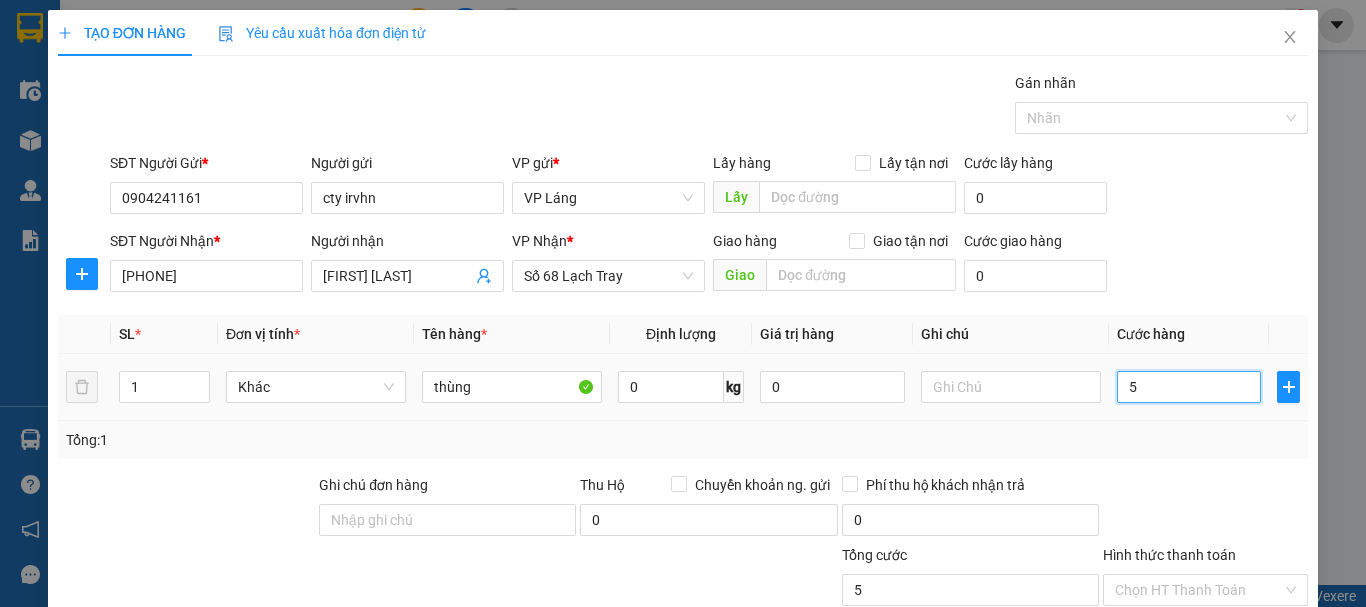 type on "50" 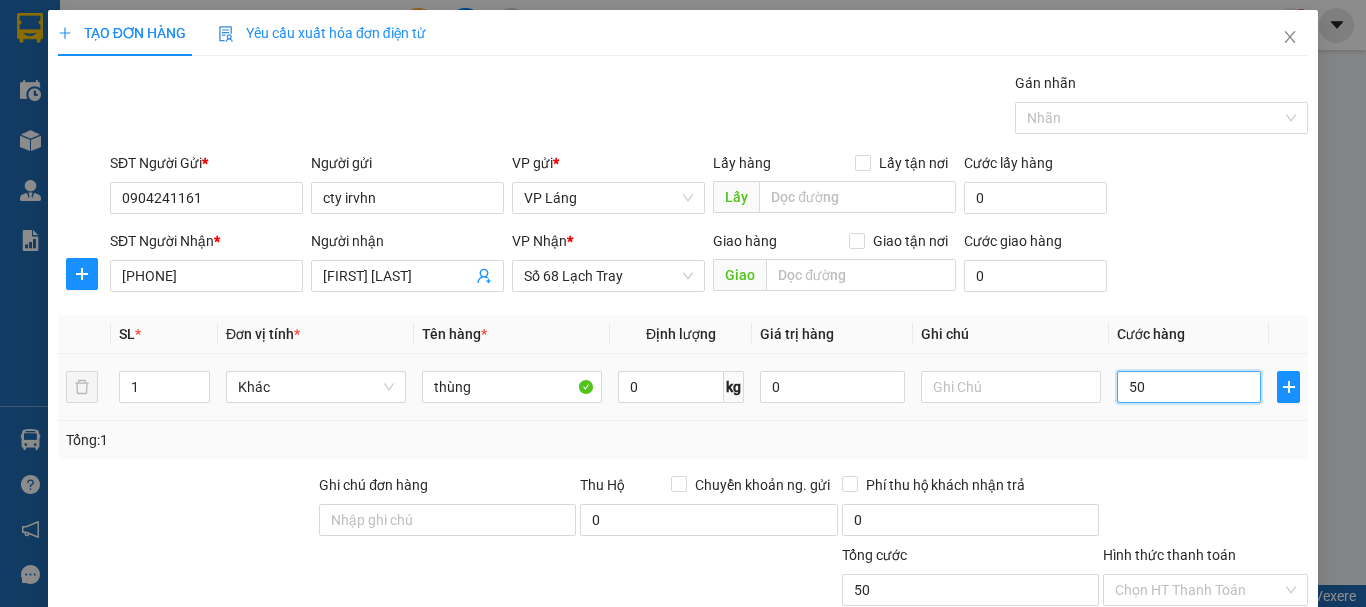 type on "500" 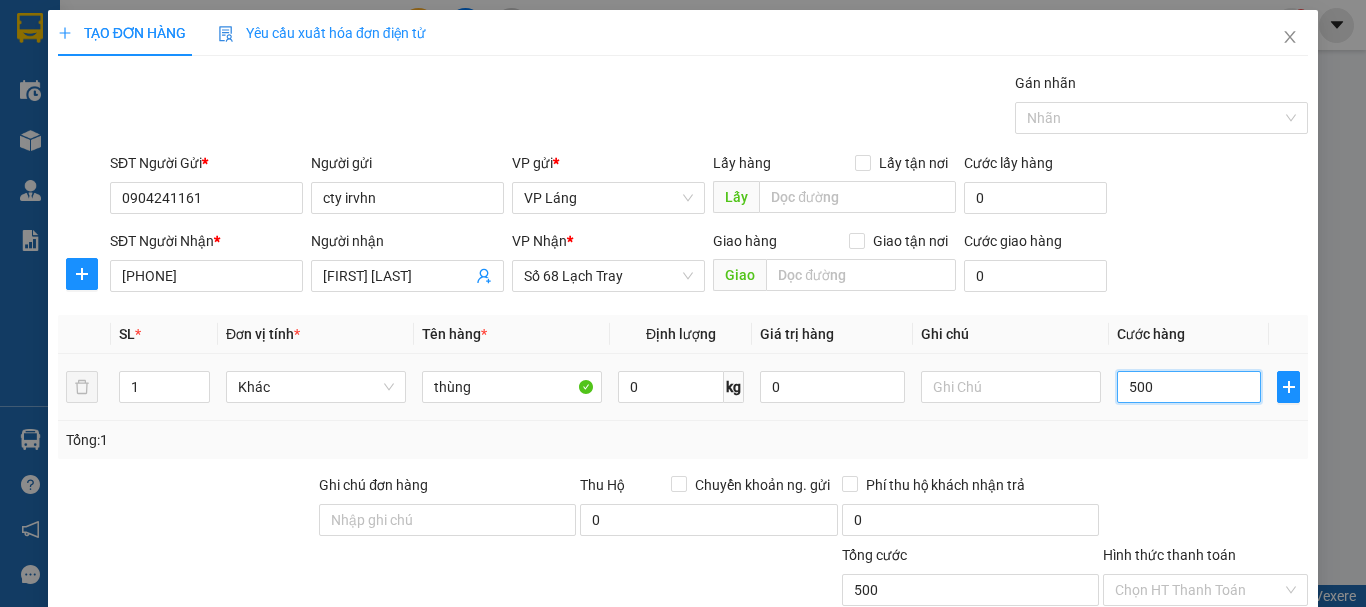 type on "5.000" 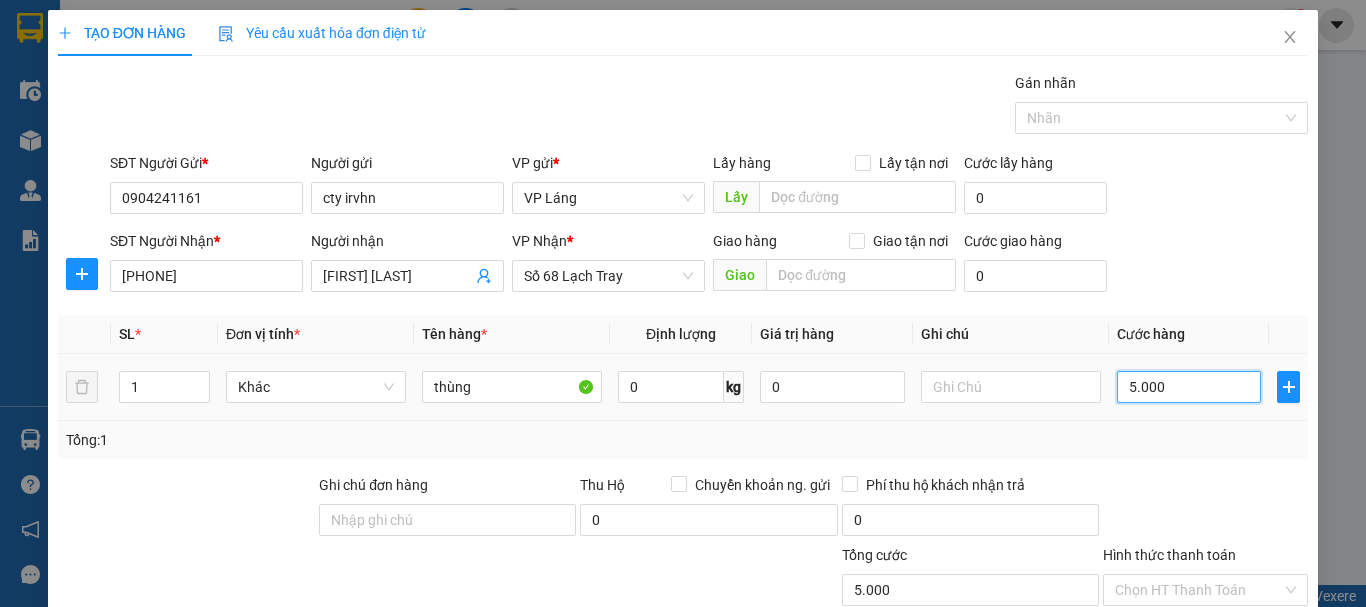 type on "50.000" 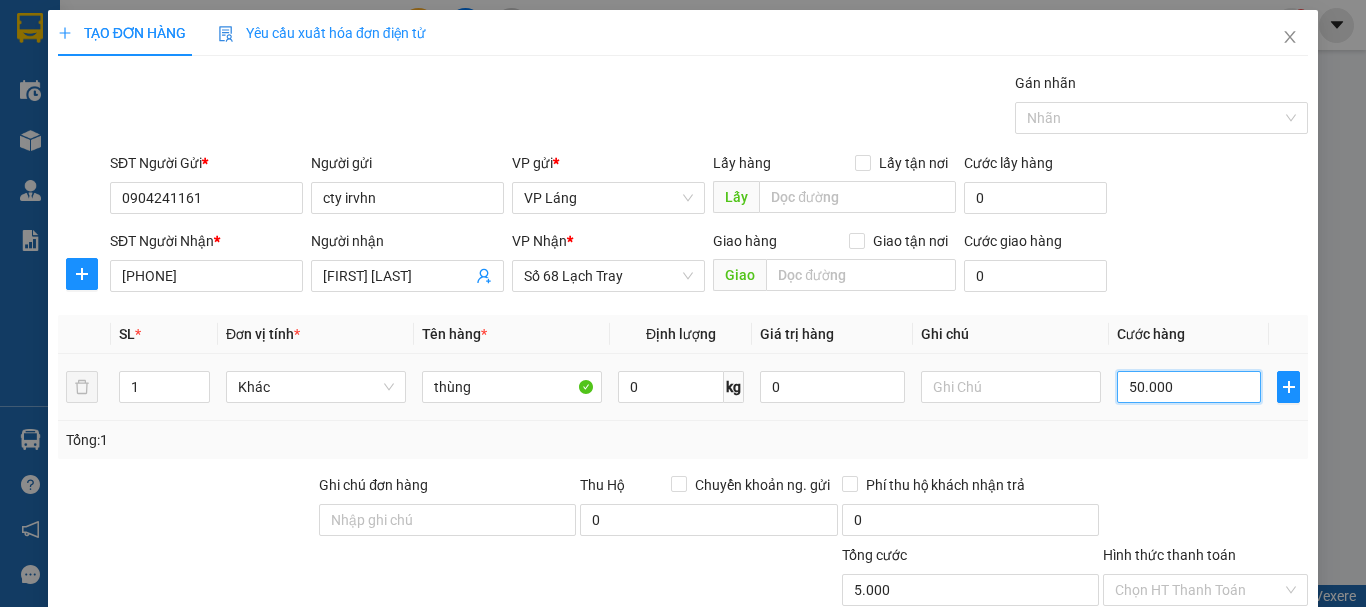 type on "50.000" 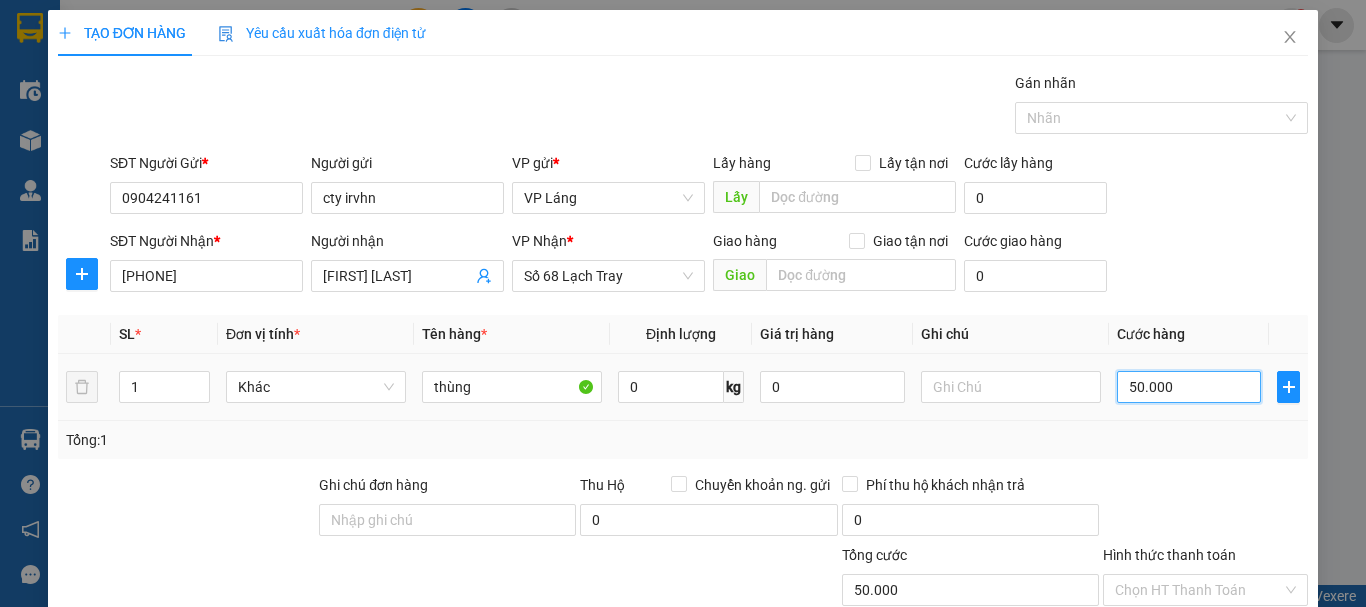 scroll, scrollTop: 133, scrollLeft: 0, axis: vertical 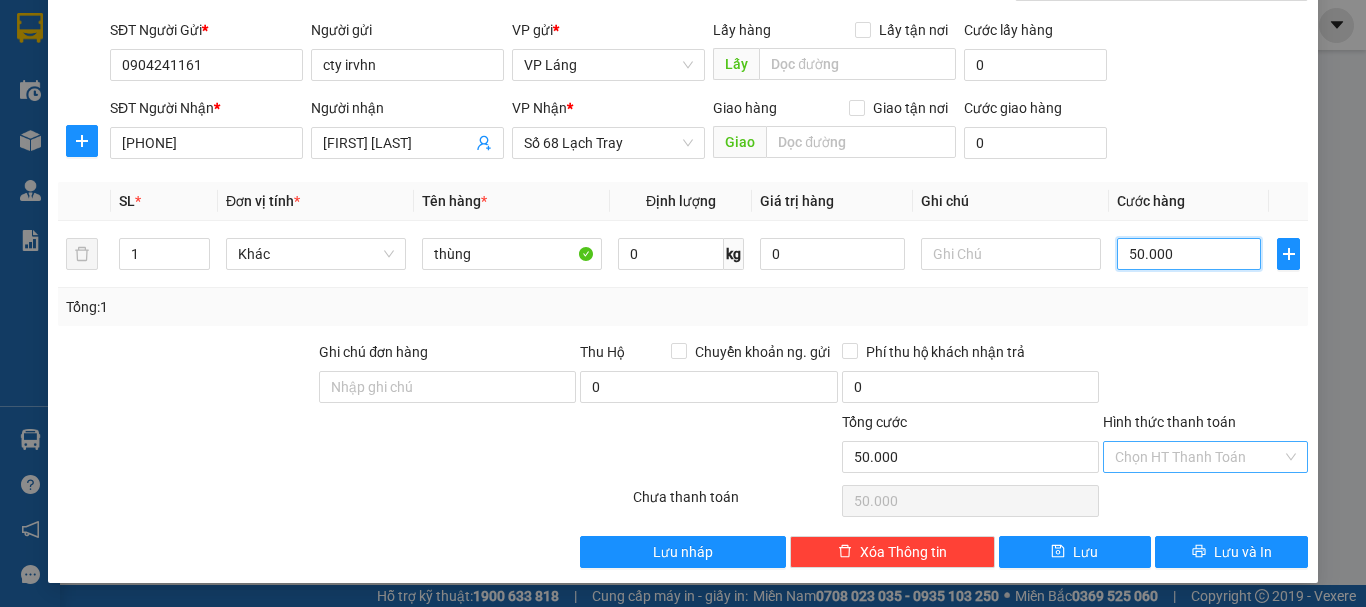 type on "50.000" 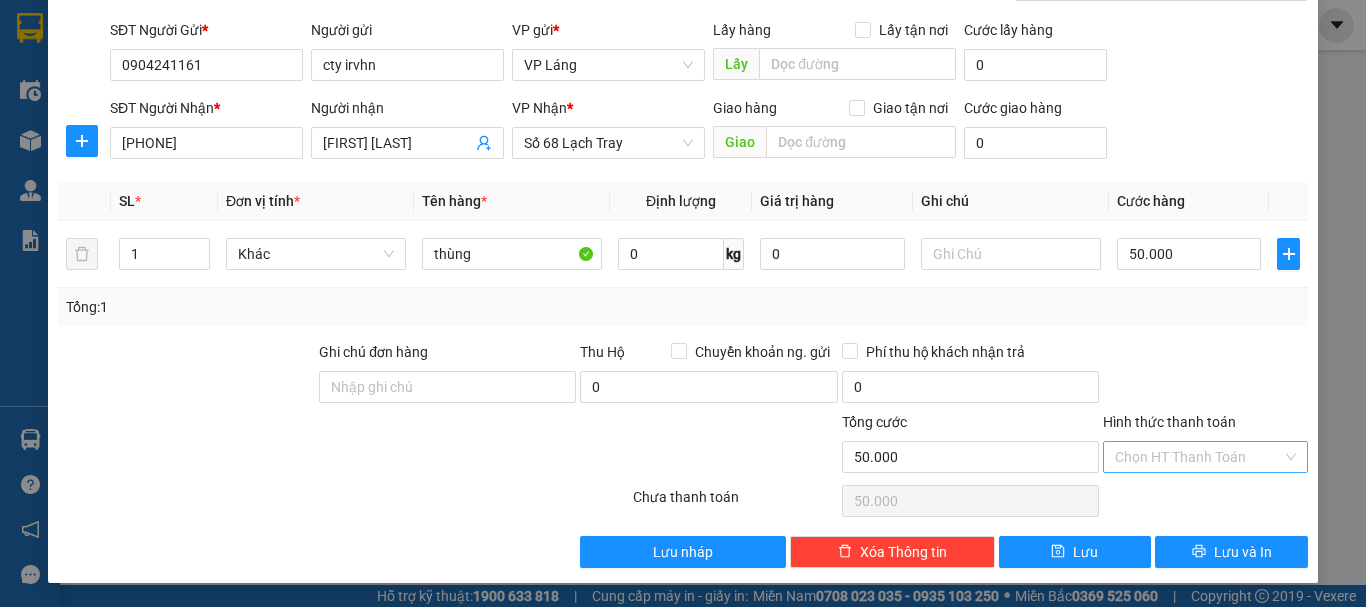 click on "Hình thức thanh toán" at bounding box center [1198, 457] 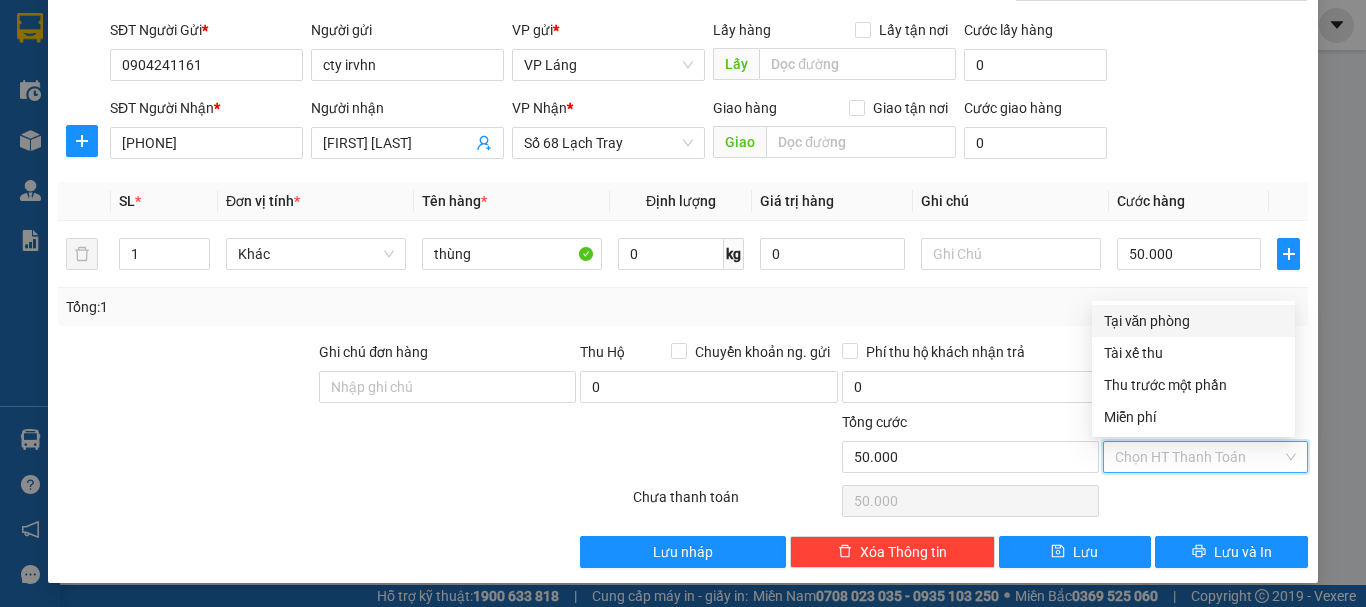 click on "Tại văn phòng" at bounding box center [1193, 321] 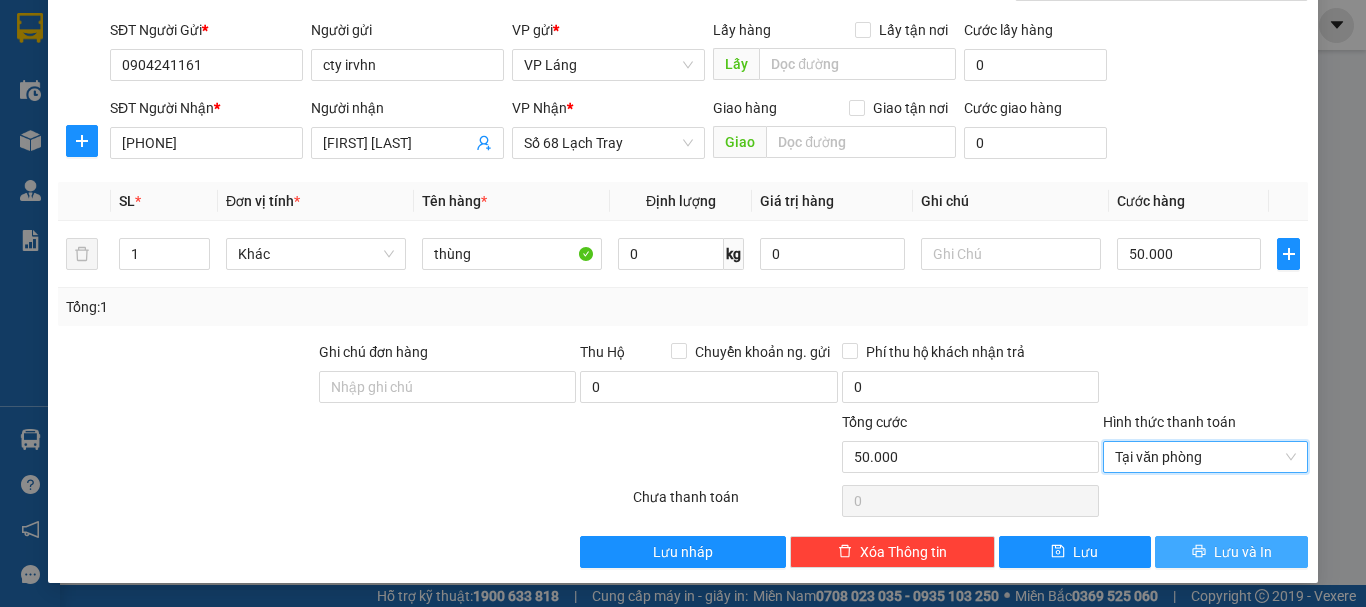 click on "Lưu và In" at bounding box center [1243, 552] 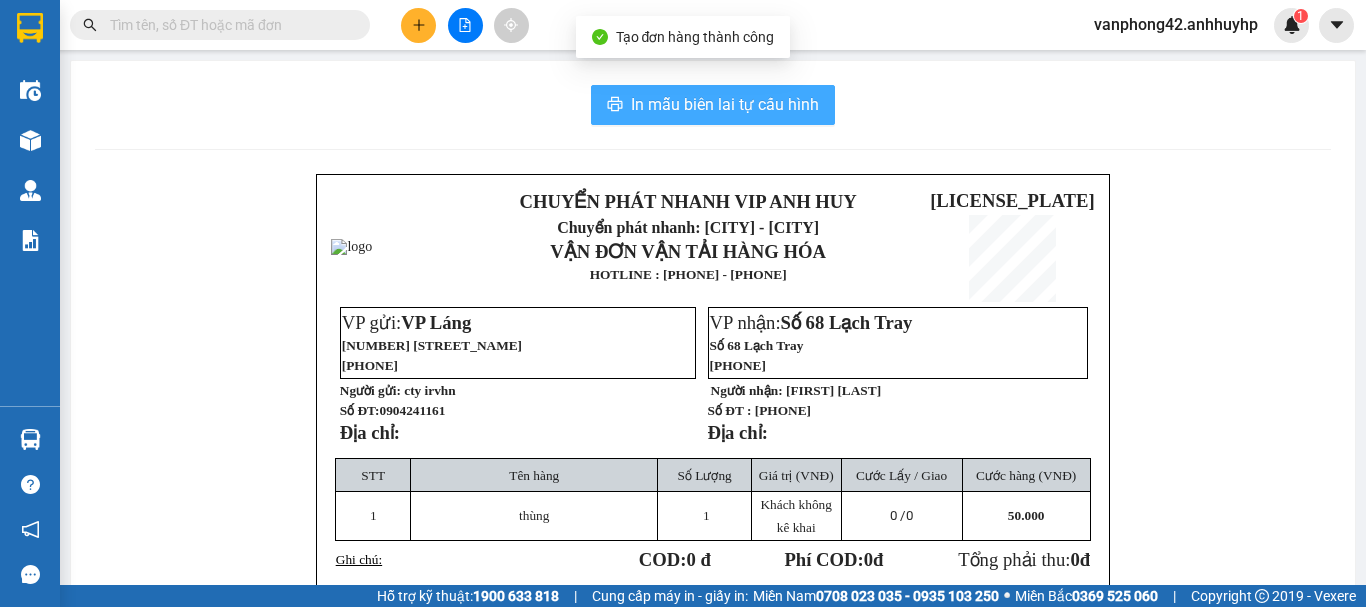 click on "In mẫu biên lai tự cấu hình" at bounding box center (725, 104) 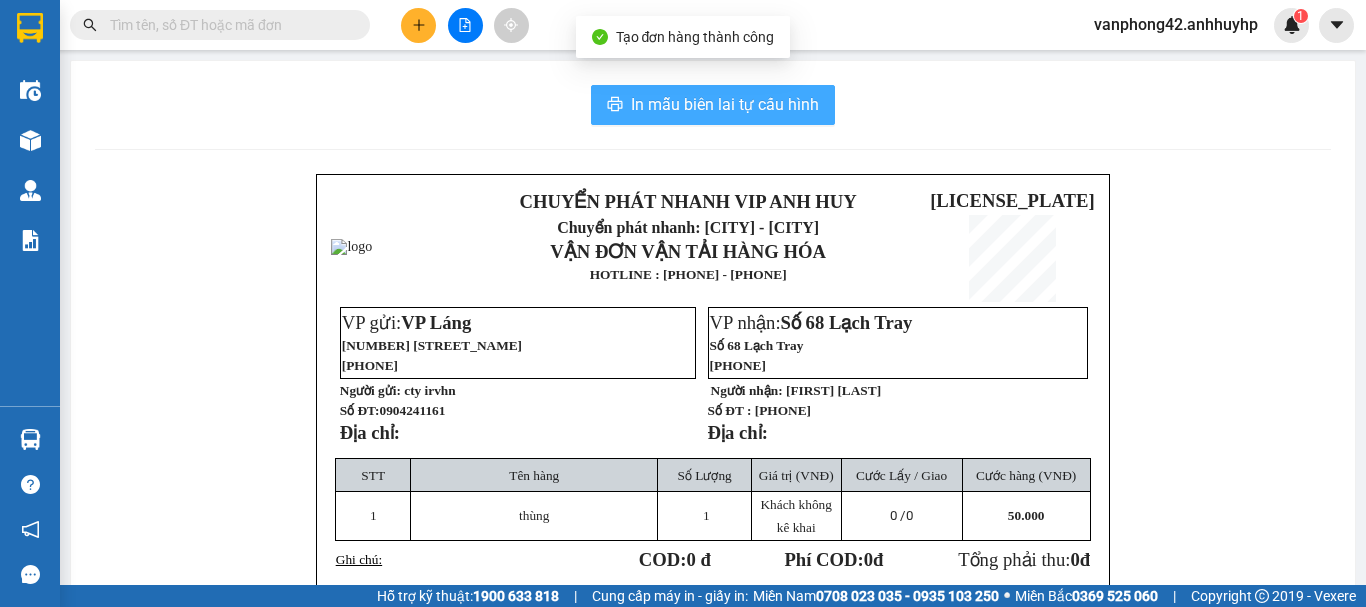 scroll, scrollTop: 0, scrollLeft: 0, axis: both 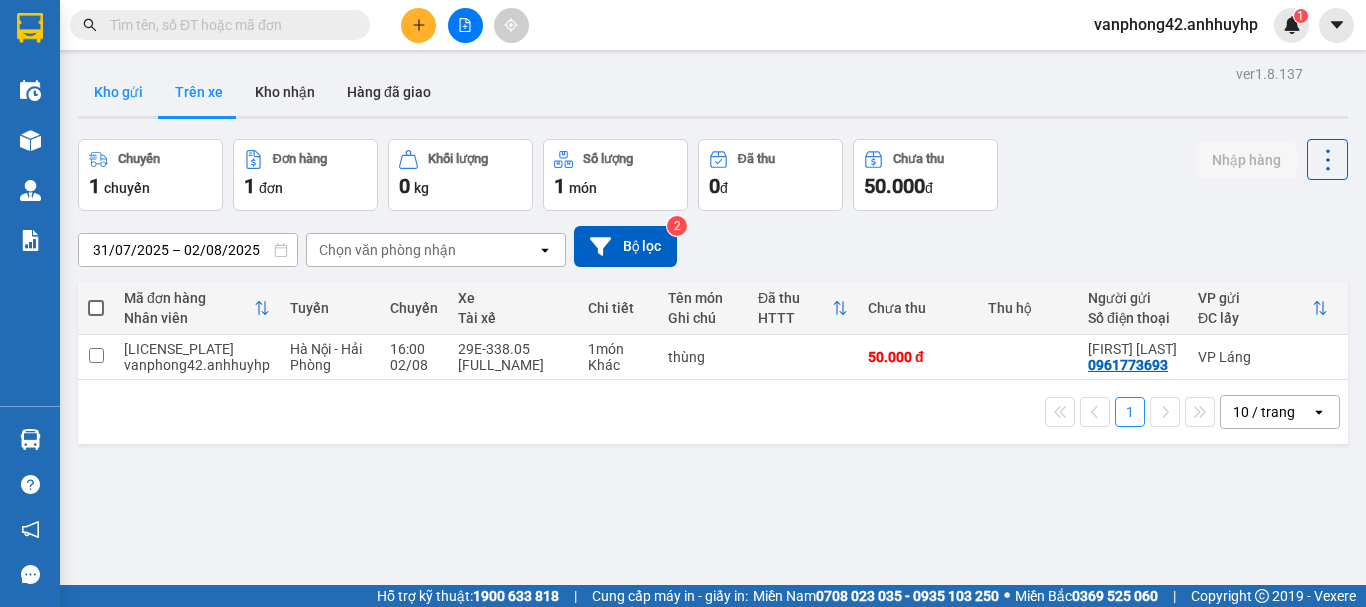 click on "Kho gửi" at bounding box center (118, 92) 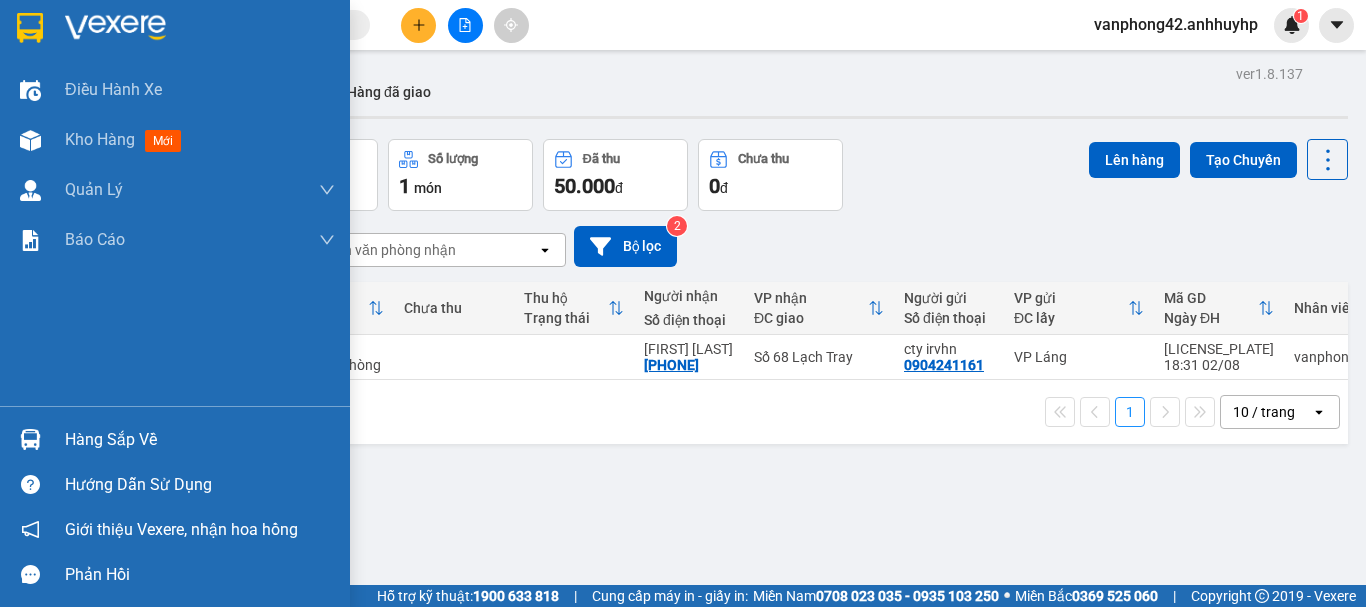 click at bounding box center [30, 439] 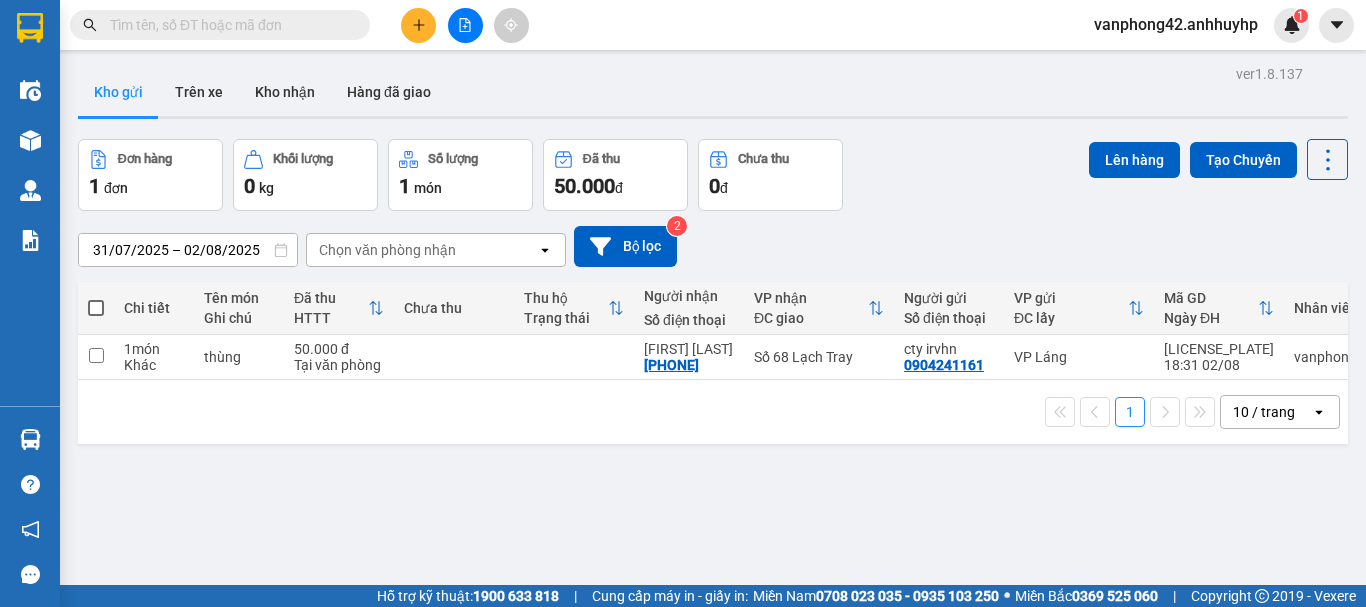 click on "No Data vanphong42.[FIRST][LAST] 1     Điều hành xe     Kho hàng mới     Quản Lý Quản lý chuyến Quản lý khách hàng mới Quản lý giao nhận mới Quản lý kiểm kho     Báo cáo 1. Chi tiết đơn hàng toàn nhà xe 12. Thống kê đơn đối tác 2. Báo cáo doanh thu các văn phòng ( không có công nợ ) 3. Thống kê nhận và gửi hàng theo văn phòng (thu hộ) 5. Báo cáo COD 6. Thống kê đơn đang có trong kho nhận Hàng sắp về Hướng dẫn sử dụng Giới thiệu Vexere, nhận hoa hồng Phản hồi Phần mềm hỗ trợ bạn tốt chứ? ver  1.8.137 Kho gửi Trên xe Kho nhận Hàng đã giao Đơn hàng 1 đơn Khối lượng 0 kg Số lượng 1 món Đã thu 50.000  đ Chưa thu 0  đ Lên hàng Tạo Chuyến [DATE] – [DATE] Press the down arrow key to interact with the calendar and select a date. Press the escape button to close the calendar. Chọn văn phòng nhận open 2 HTTT" at bounding box center (683, 303) 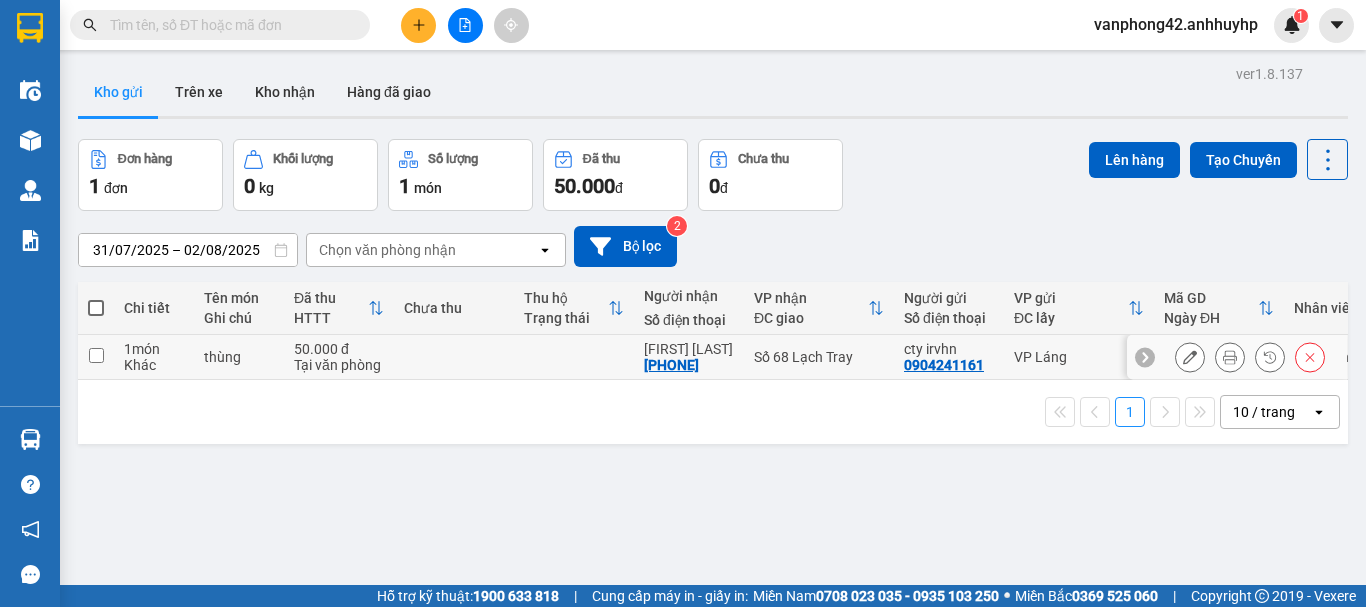 click at bounding box center (96, 357) 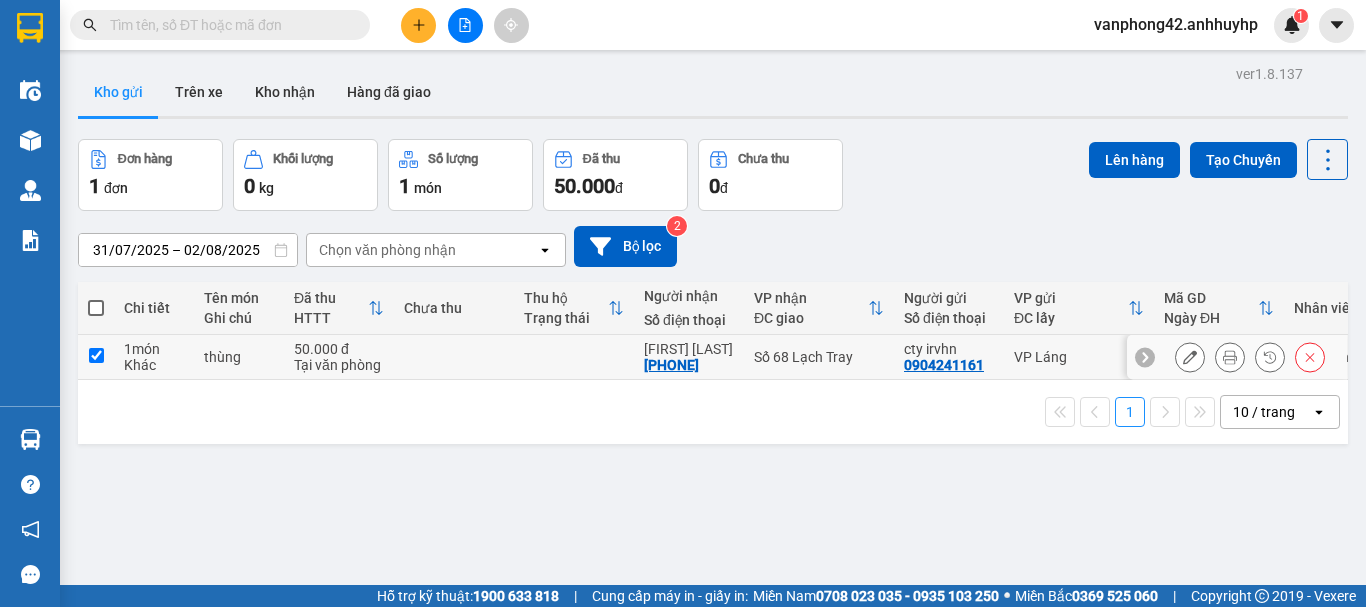 checkbox on "true" 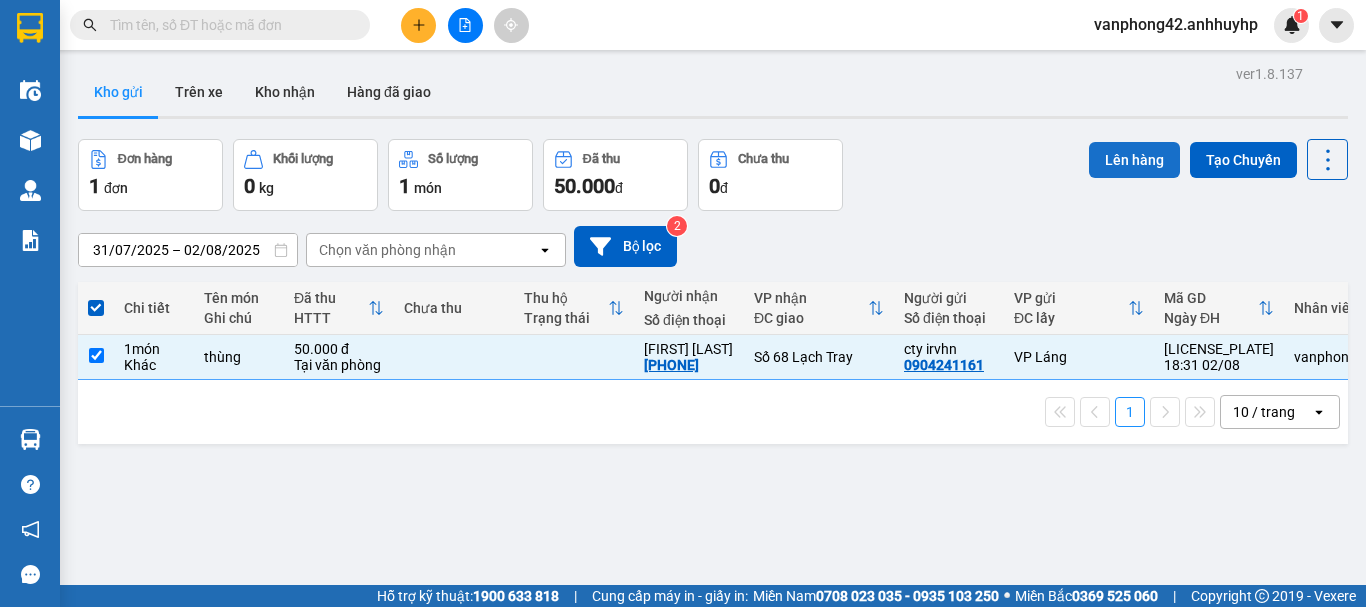 click on "Lên hàng" at bounding box center [1134, 160] 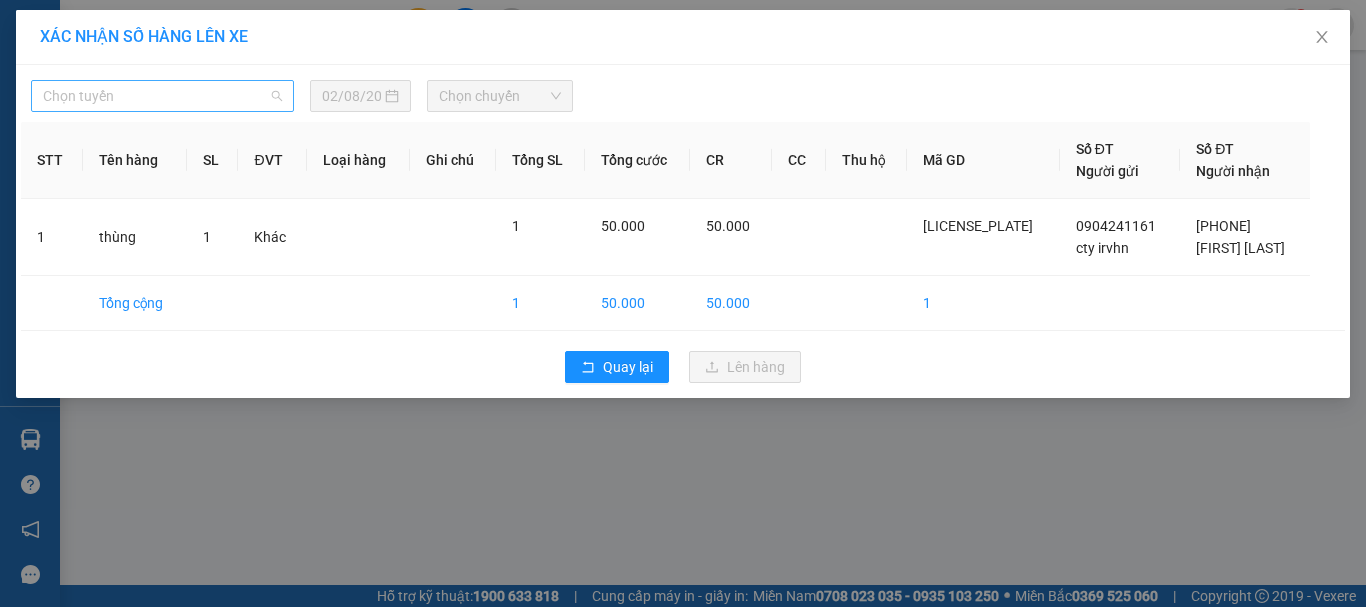 click on "Chọn tuyến" at bounding box center [162, 96] 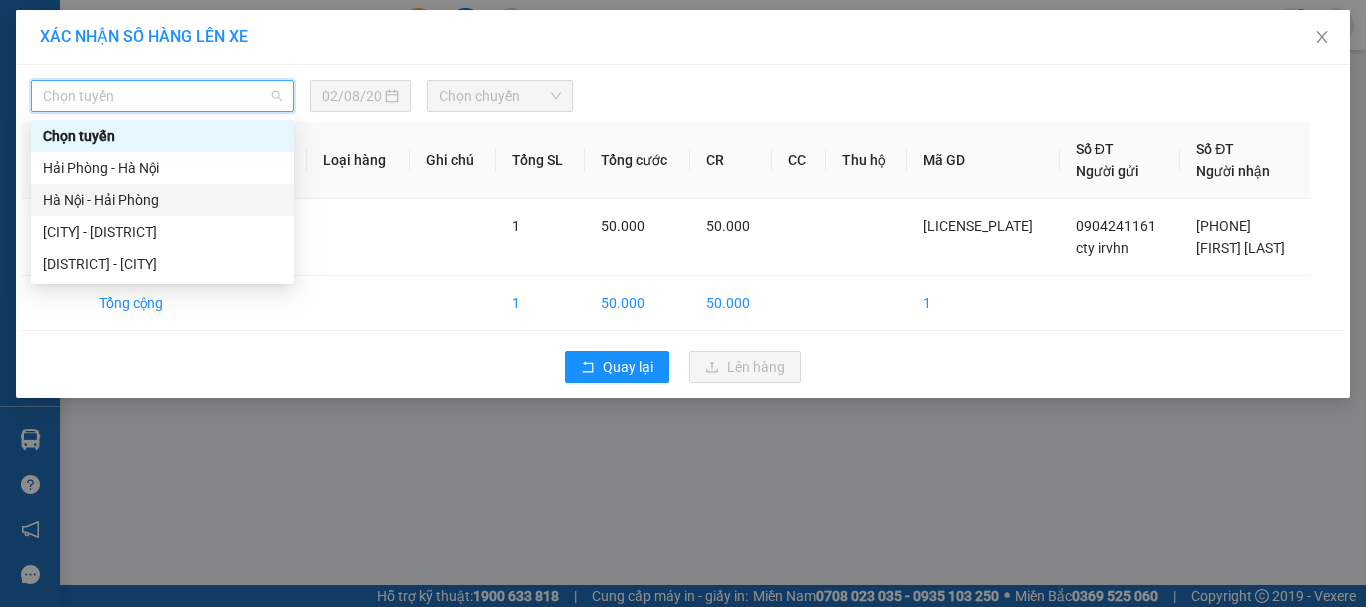 click on "Hà Nội - Hải Phòng" at bounding box center [162, 200] 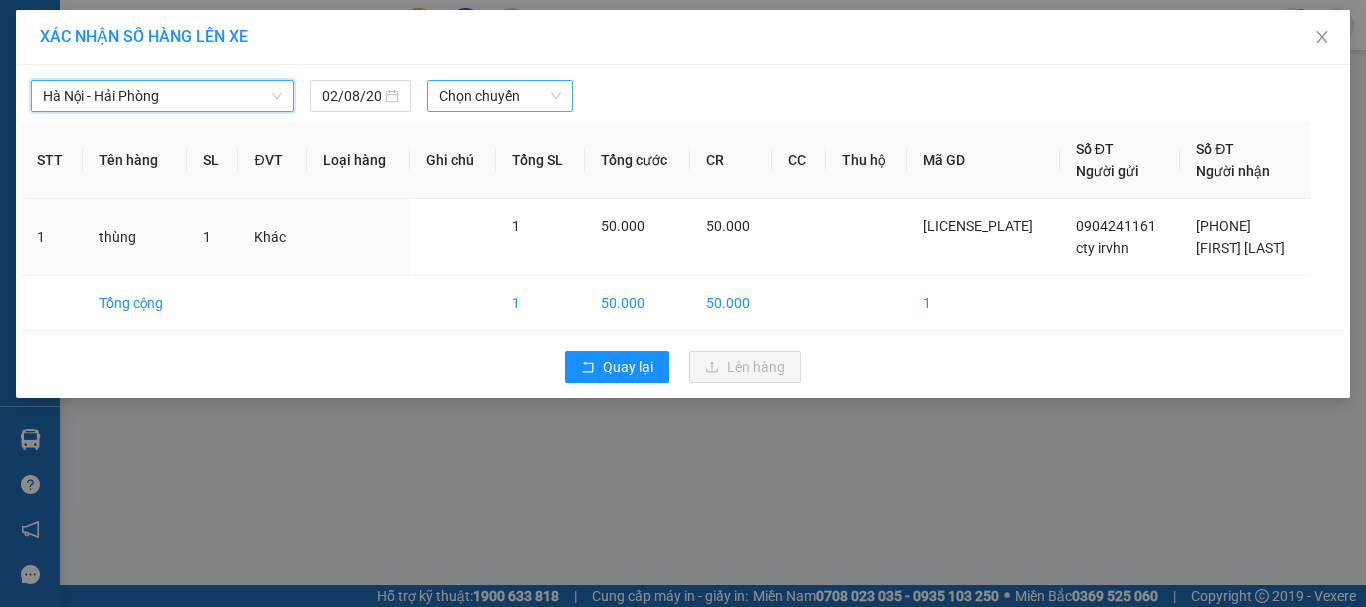 click on "Chọn chuyến" at bounding box center [500, 96] 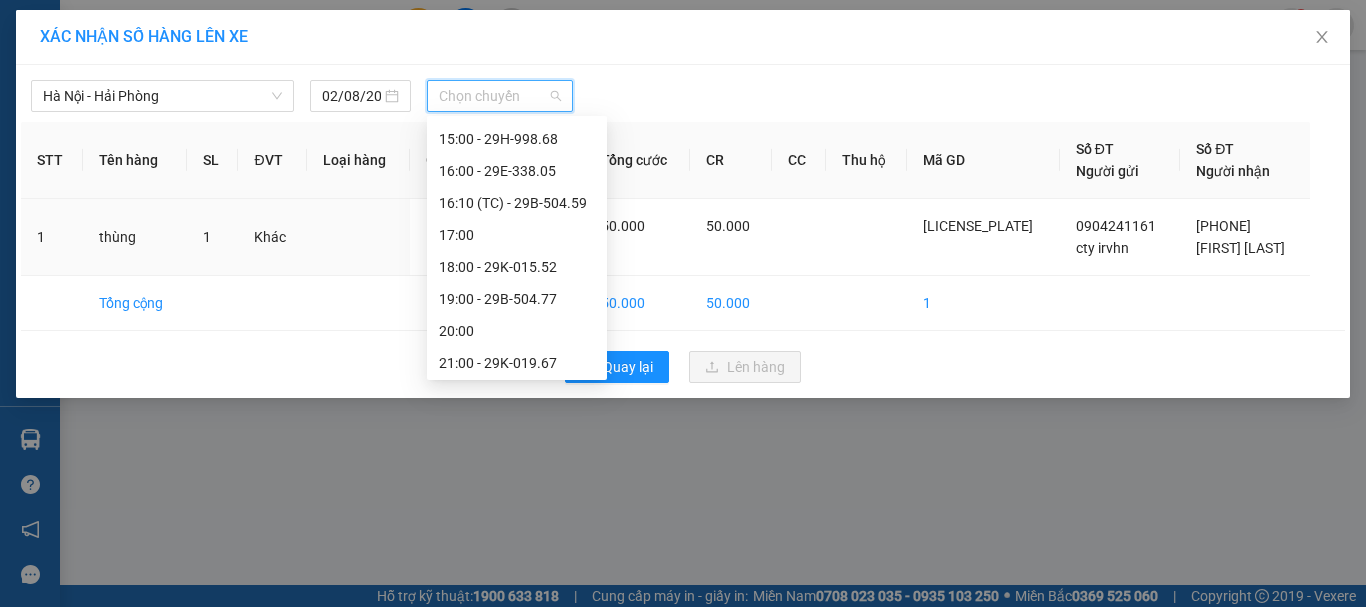 scroll, scrollTop: 448, scrollLeft: 0, axis: vertical 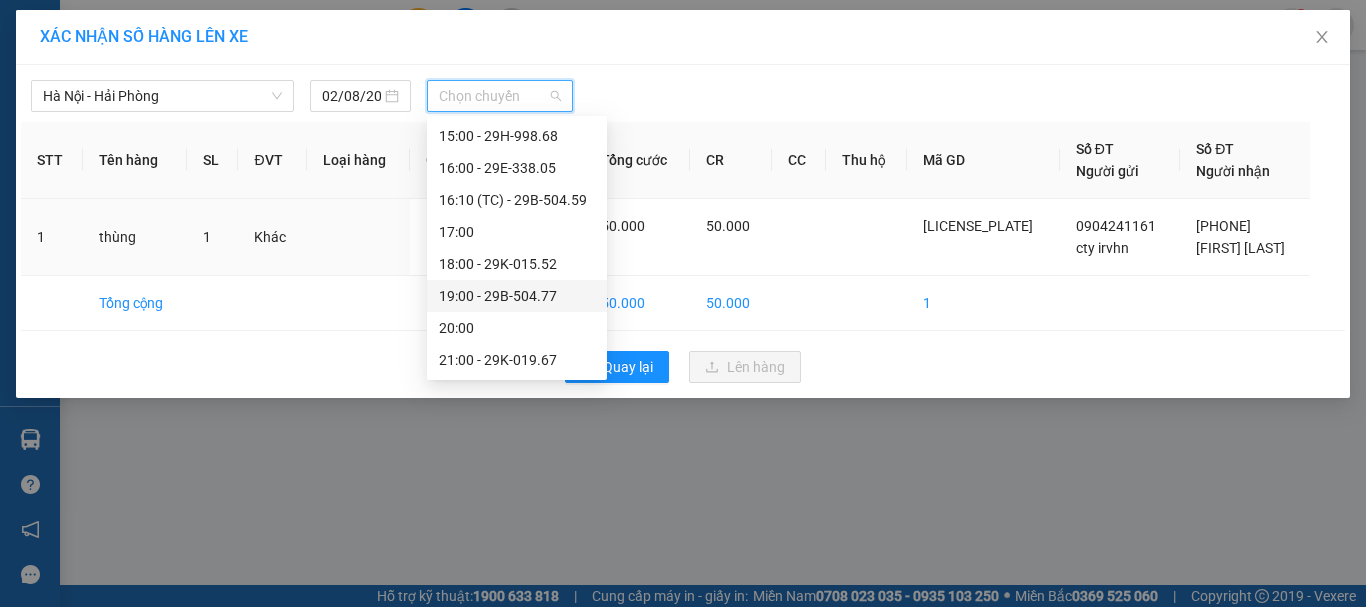 click on "[TIME]     - [LICENSE_PLATE]" at bounding box center [517, 296] 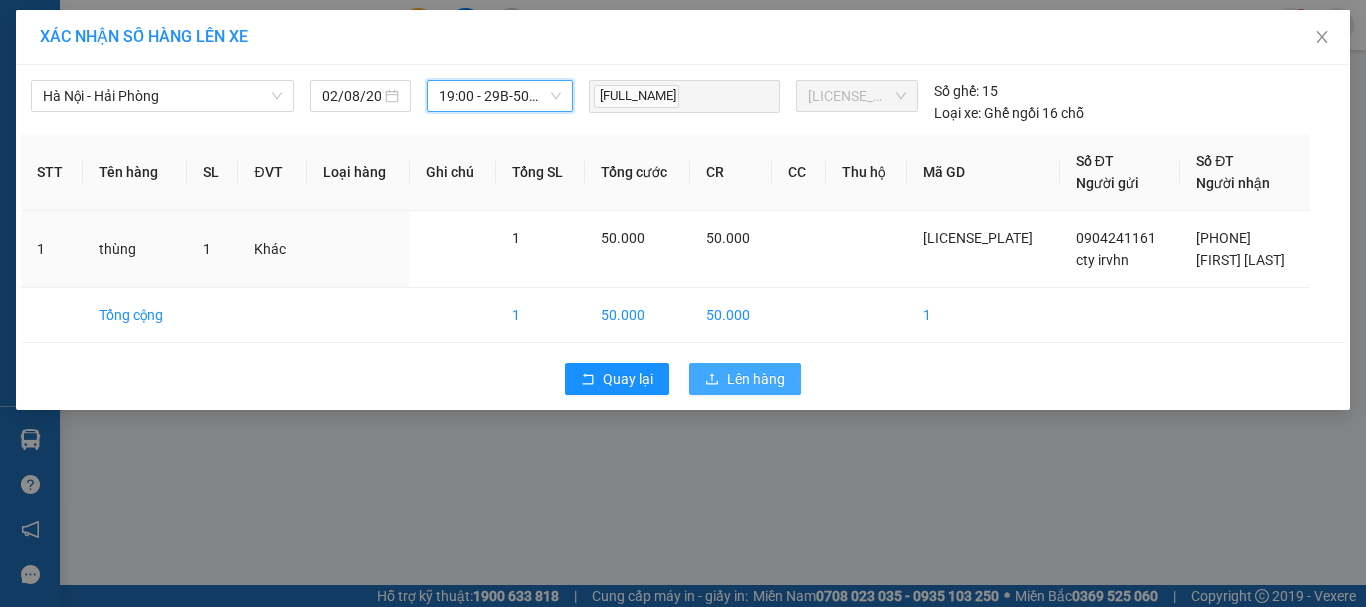 click on "Lên hàng" at bounding box center [756, 379] 